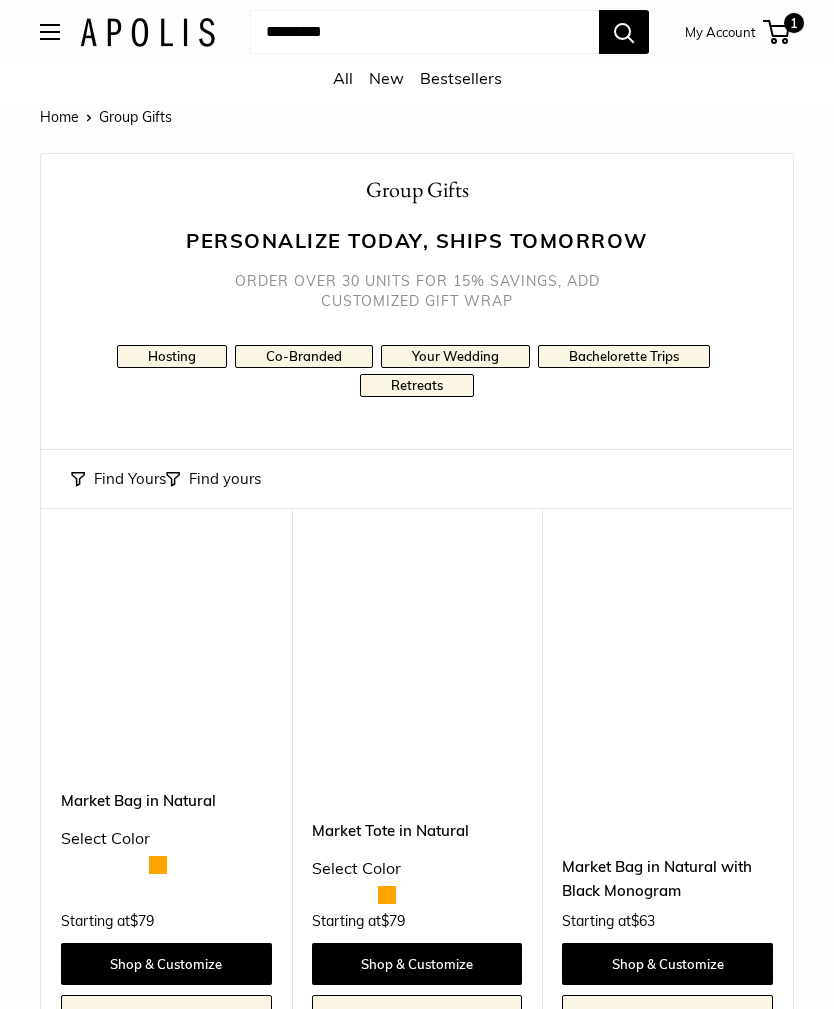 scroll, scrollTop: 0, scrollLeft: 0, axis: both 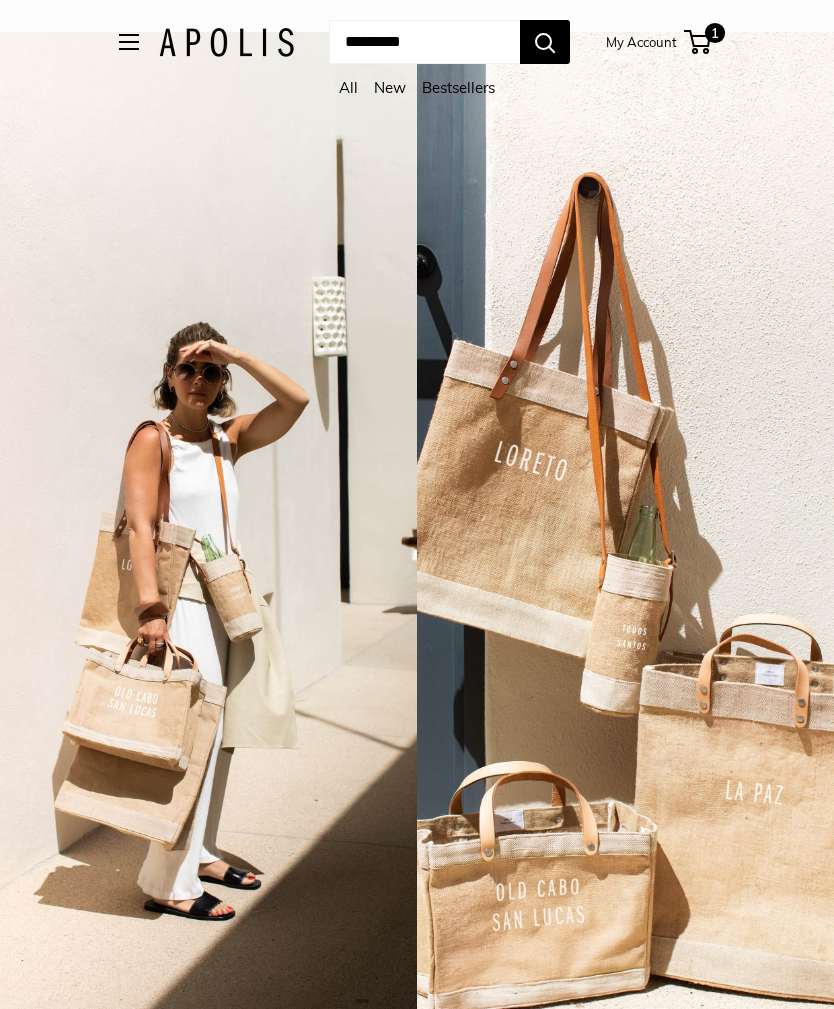 click at bounding box center (129, 42) 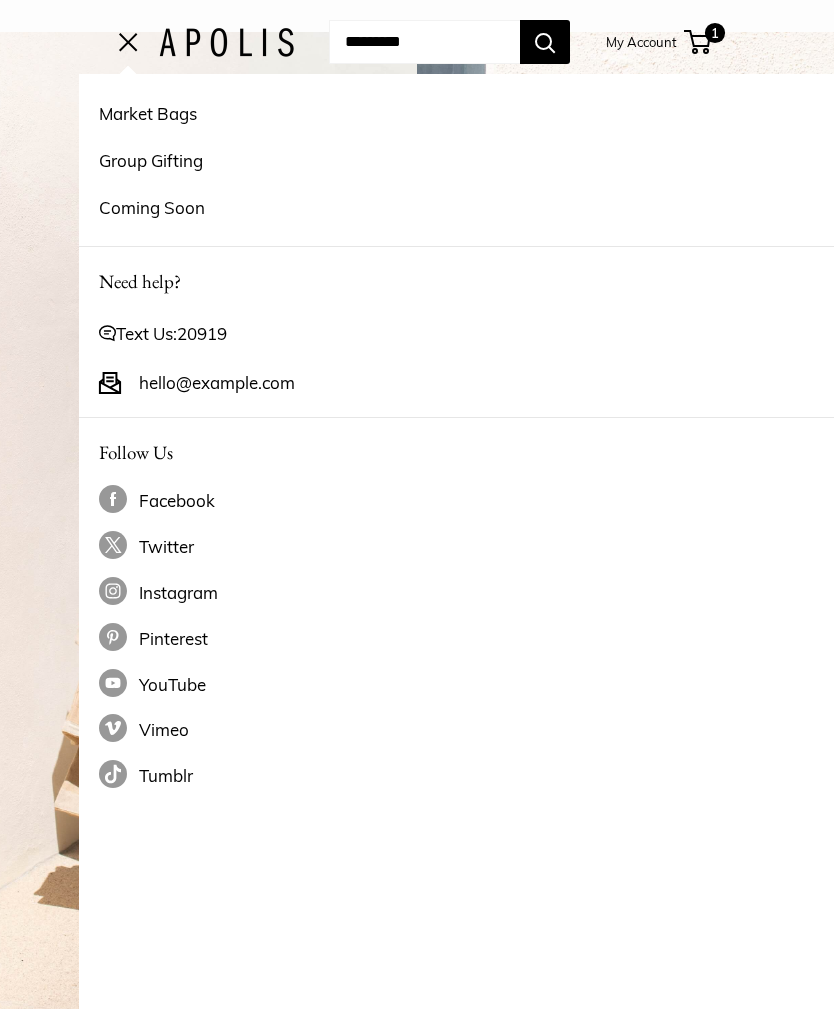 click on "Market Bags" at bounding box center (496, 113) 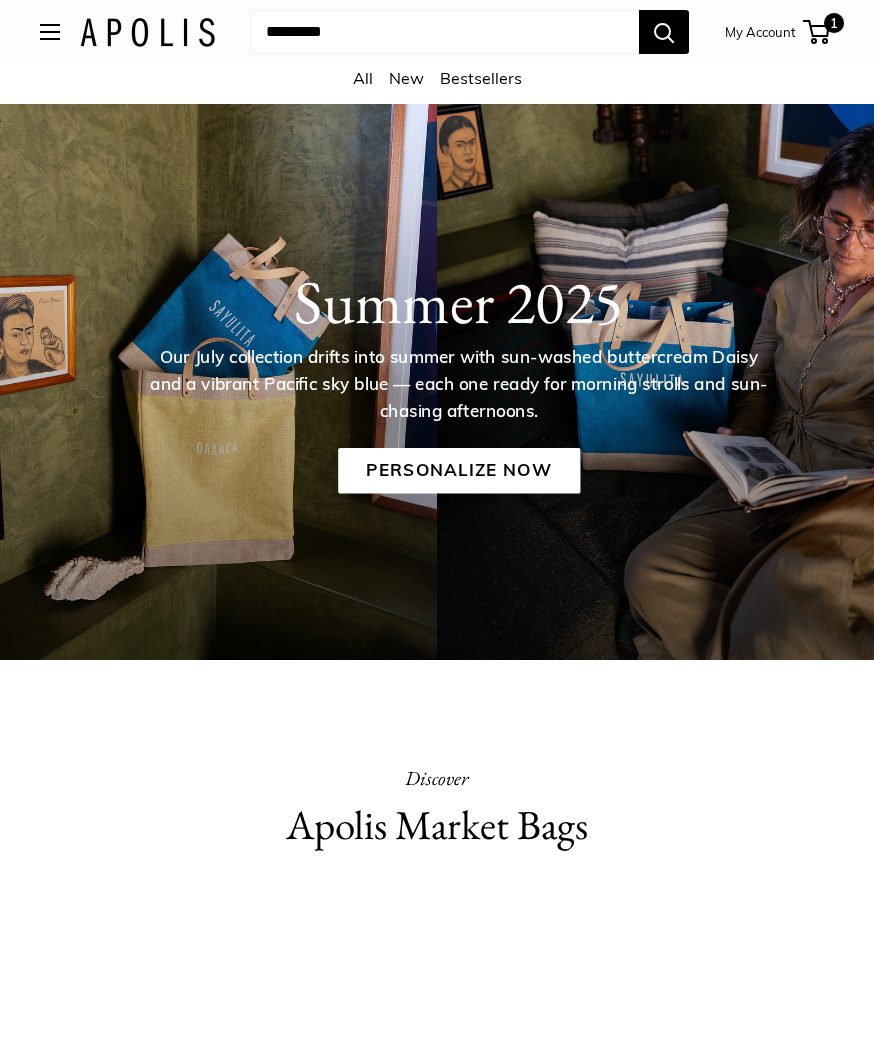 scroll, scrollTop: 4, scrollLeft: 0, axis: vertical 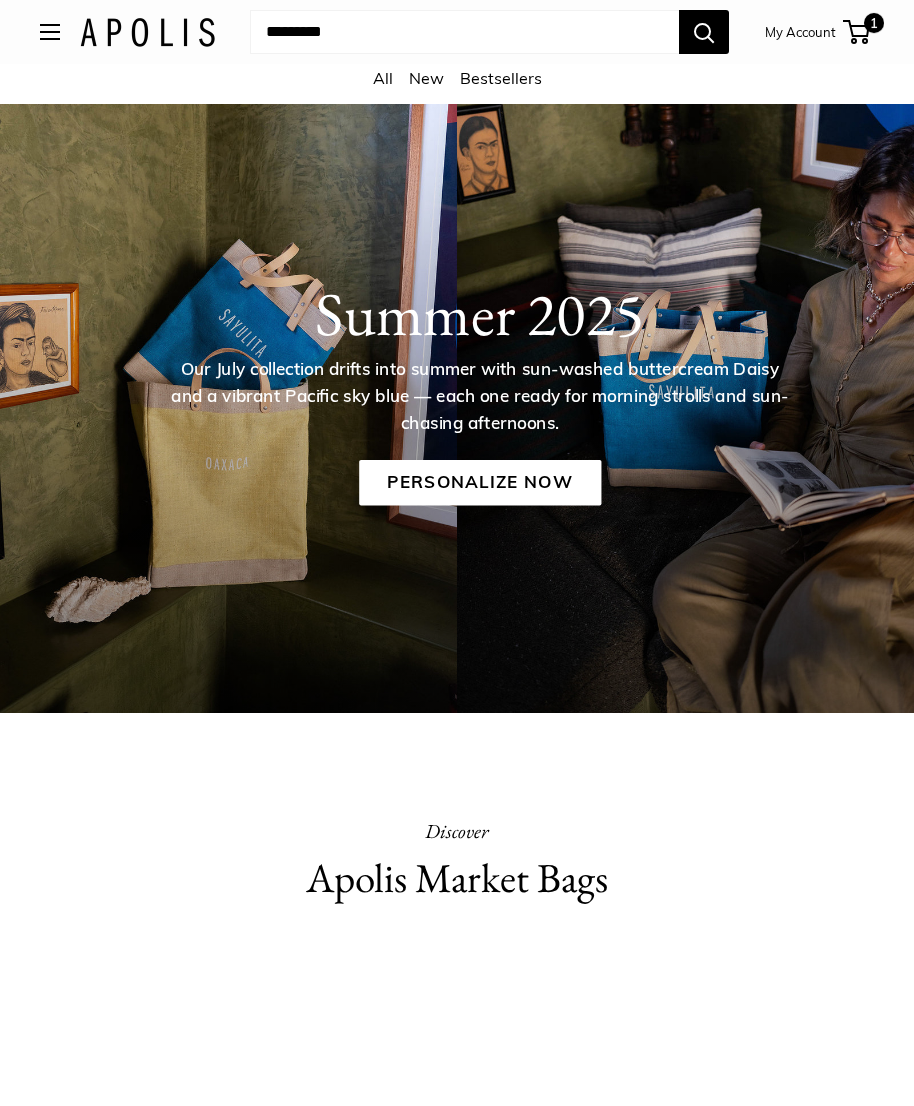 click at bounding box center [50, 32] 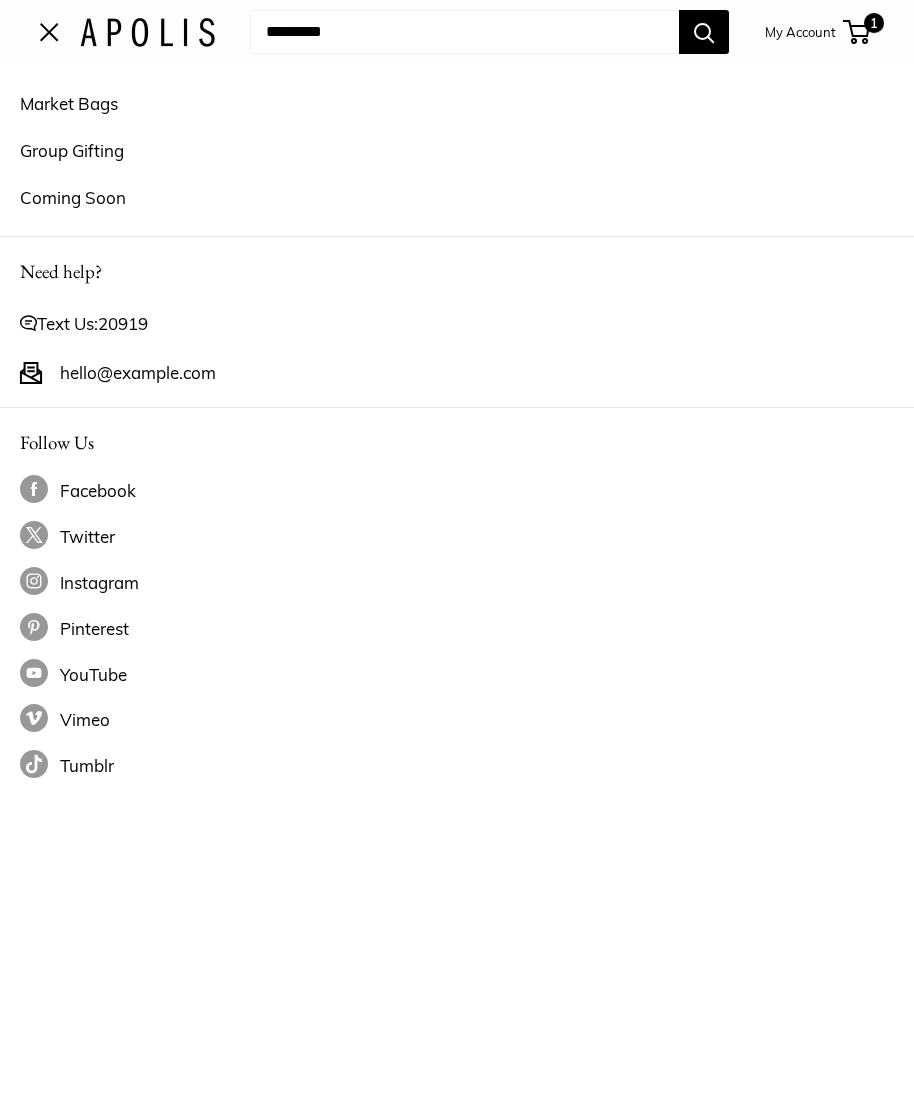 click on "Market Bags" at bounding box center [457, 103] 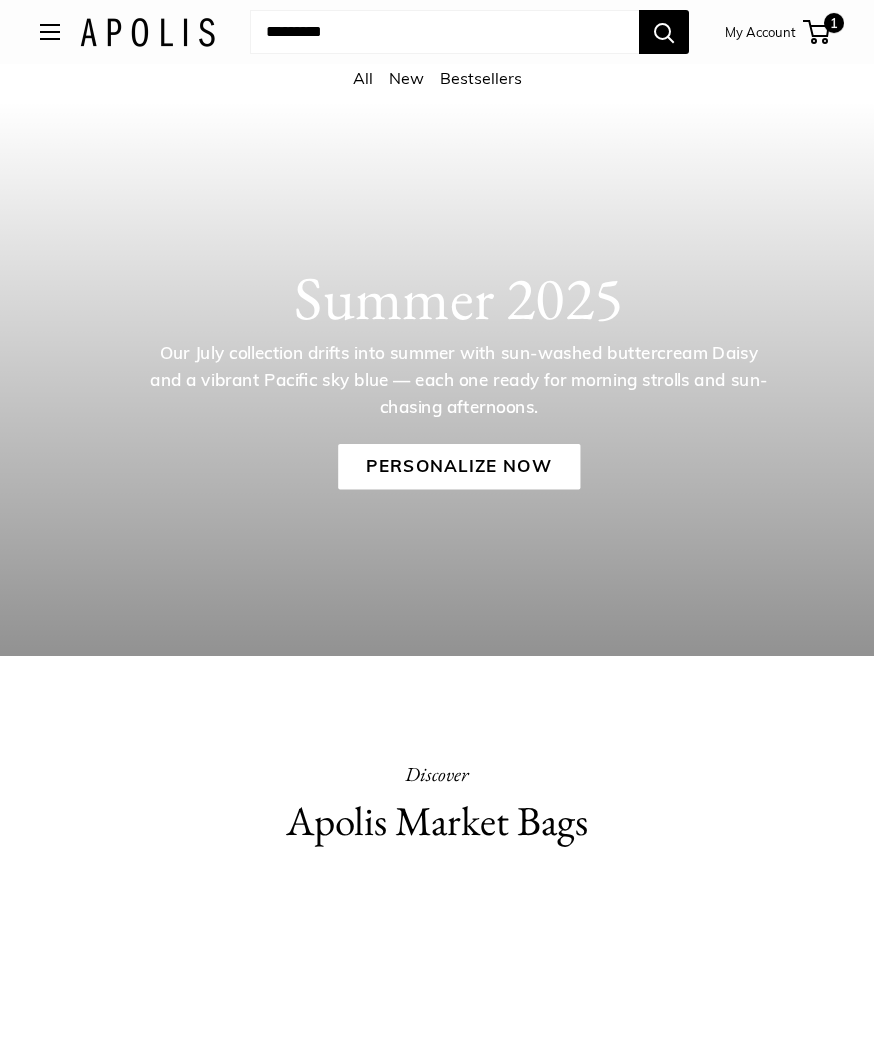 scroll, scrollTop: 5, scrollLeft: 0, axis: vertical 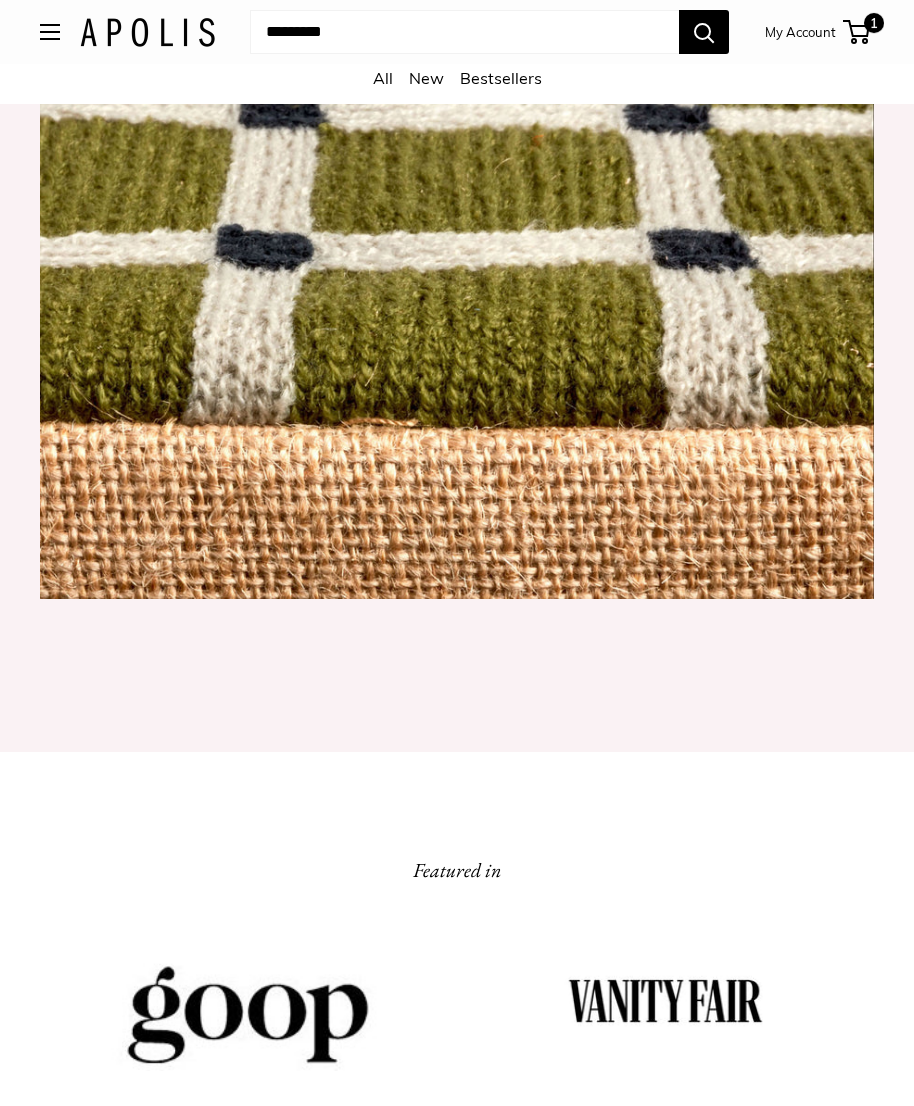 click at bounding box center [50, 32] 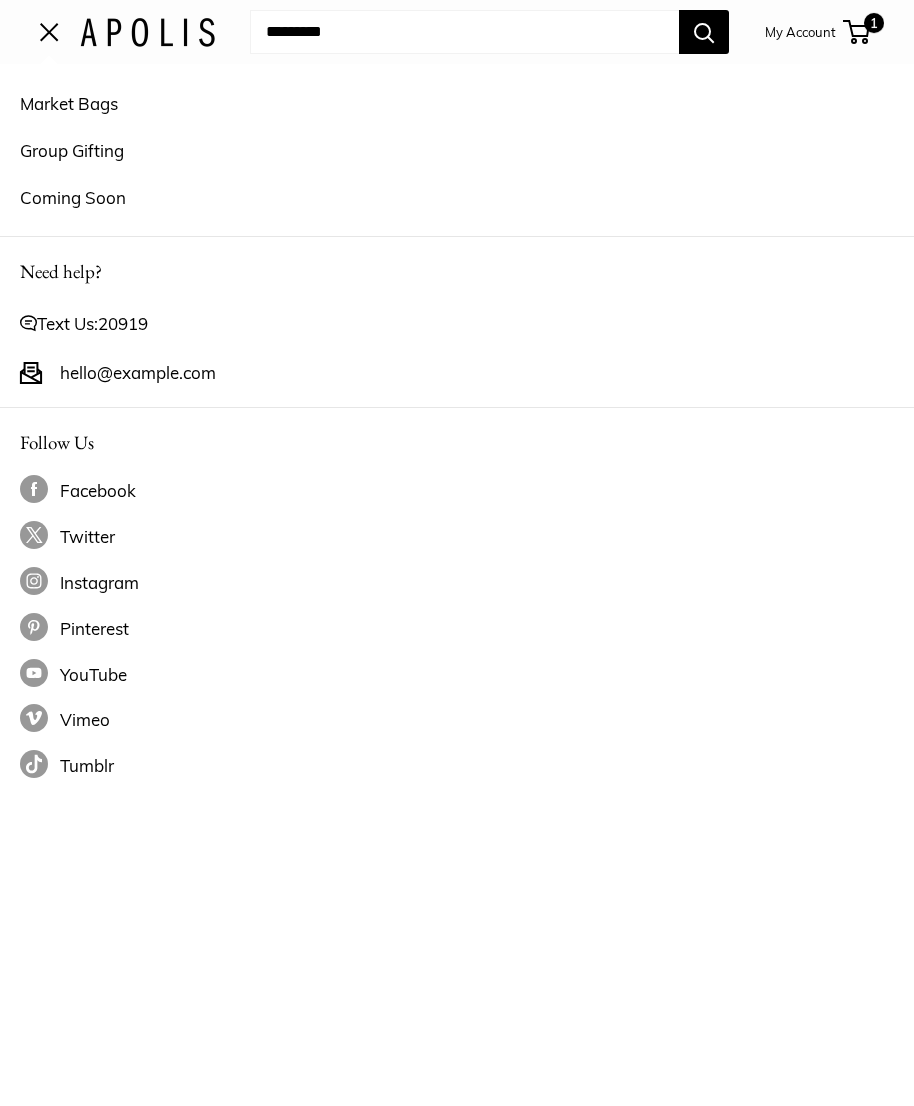 click on "Market Bags" at bounding box center [457, 103] 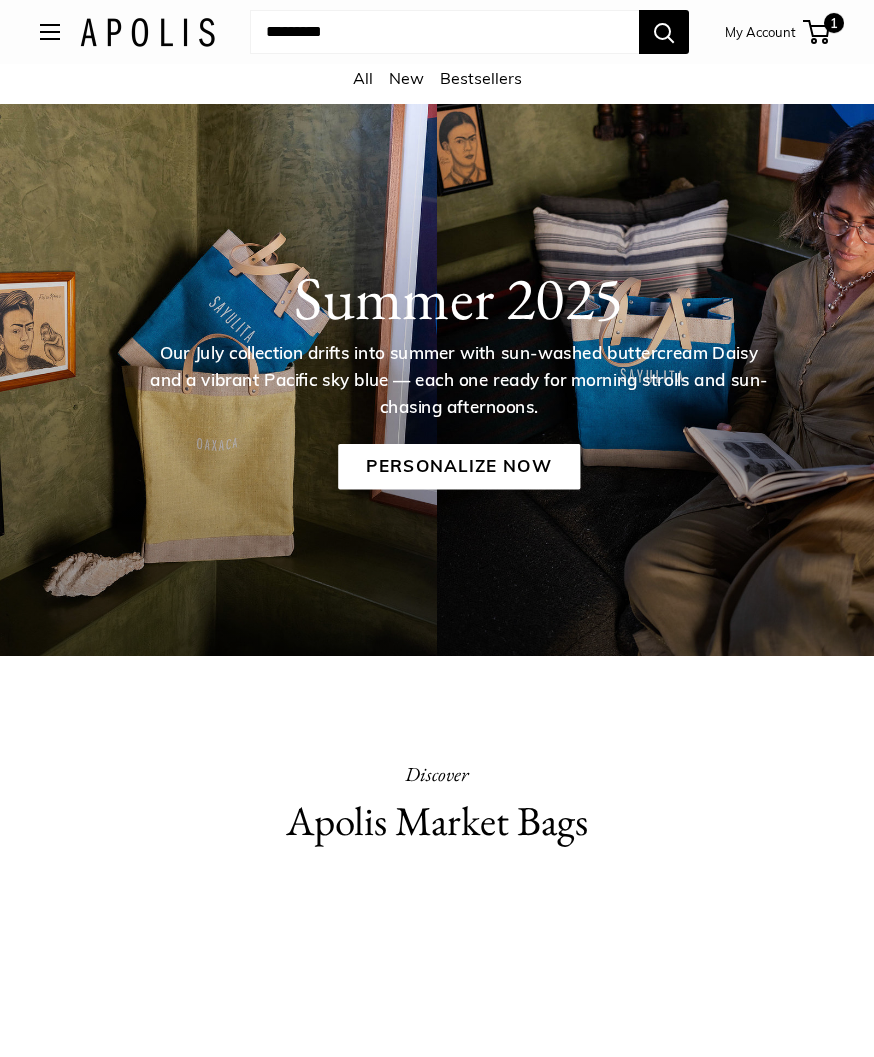 scroll, scrollTop: 5, scrollLeft: 0, axis: vertical 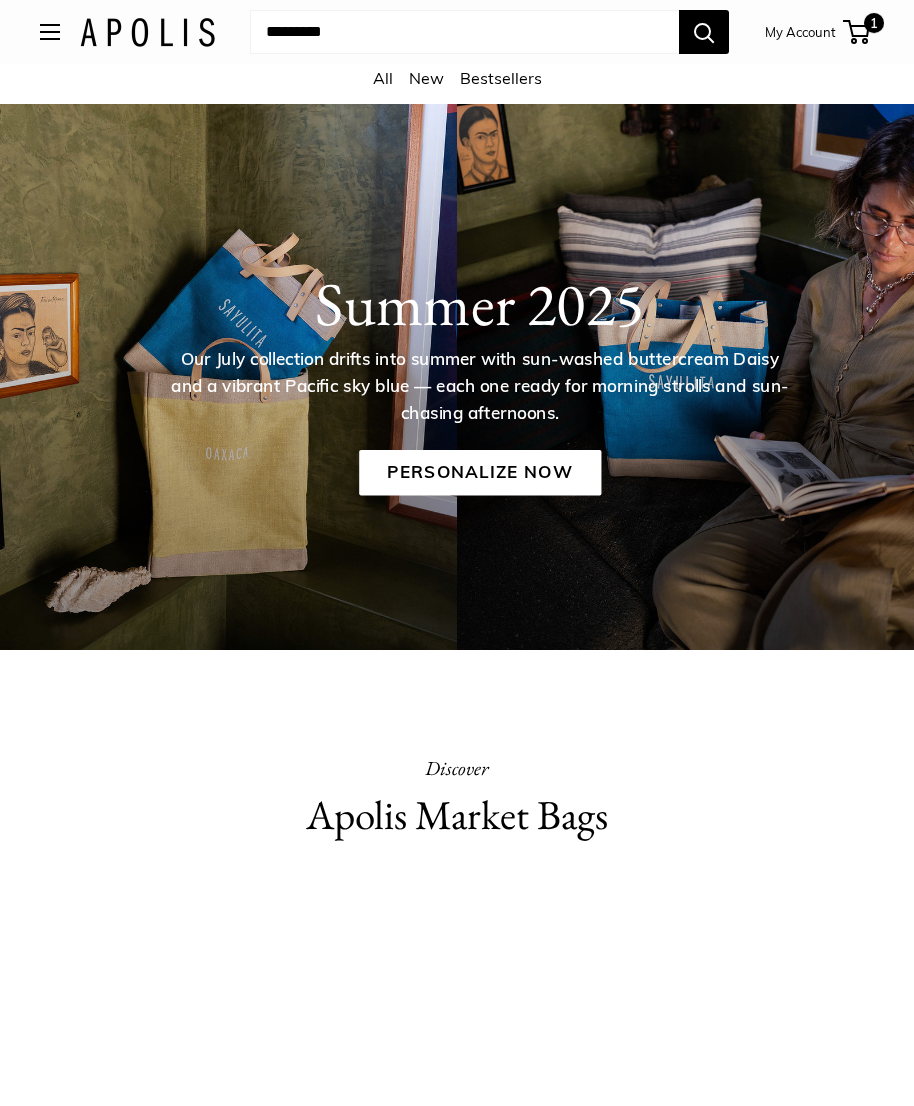 click on "All" at bounding box center (383, 78) 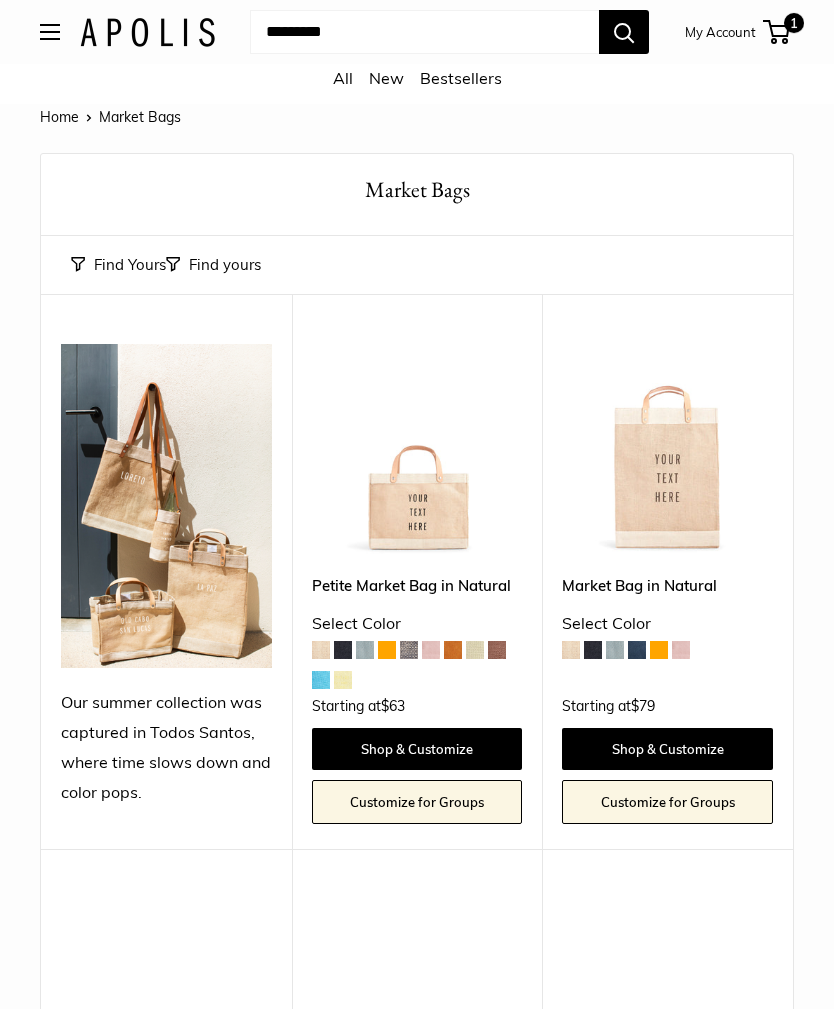 scroll, scrollTop: 0, scrollLeft: 0, axis: both 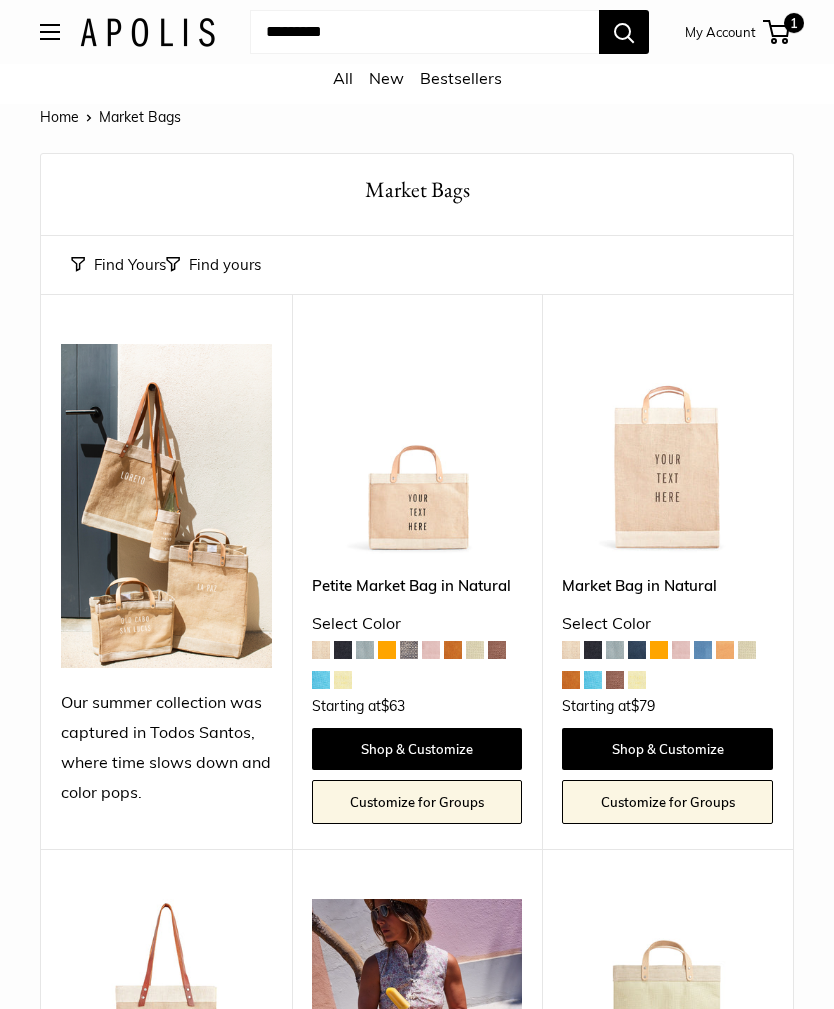 click at bounding box center [431, 650] 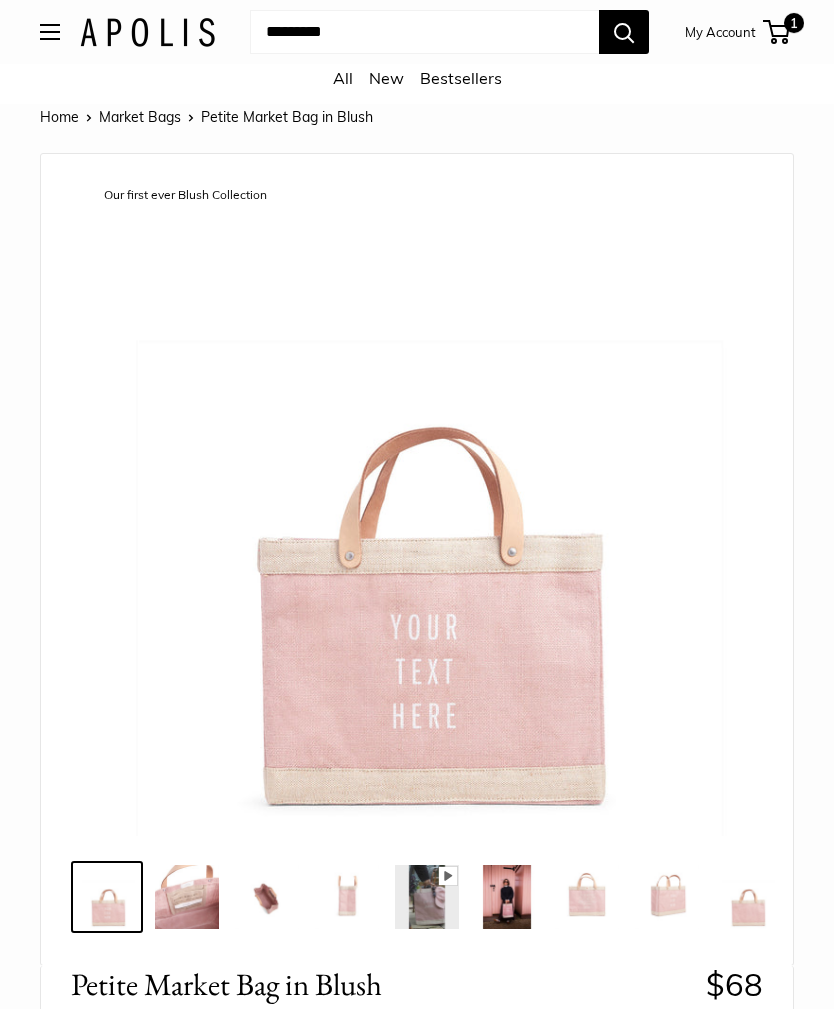 scroll, scrollTop: 0, scrollLeft: 0, axis: both 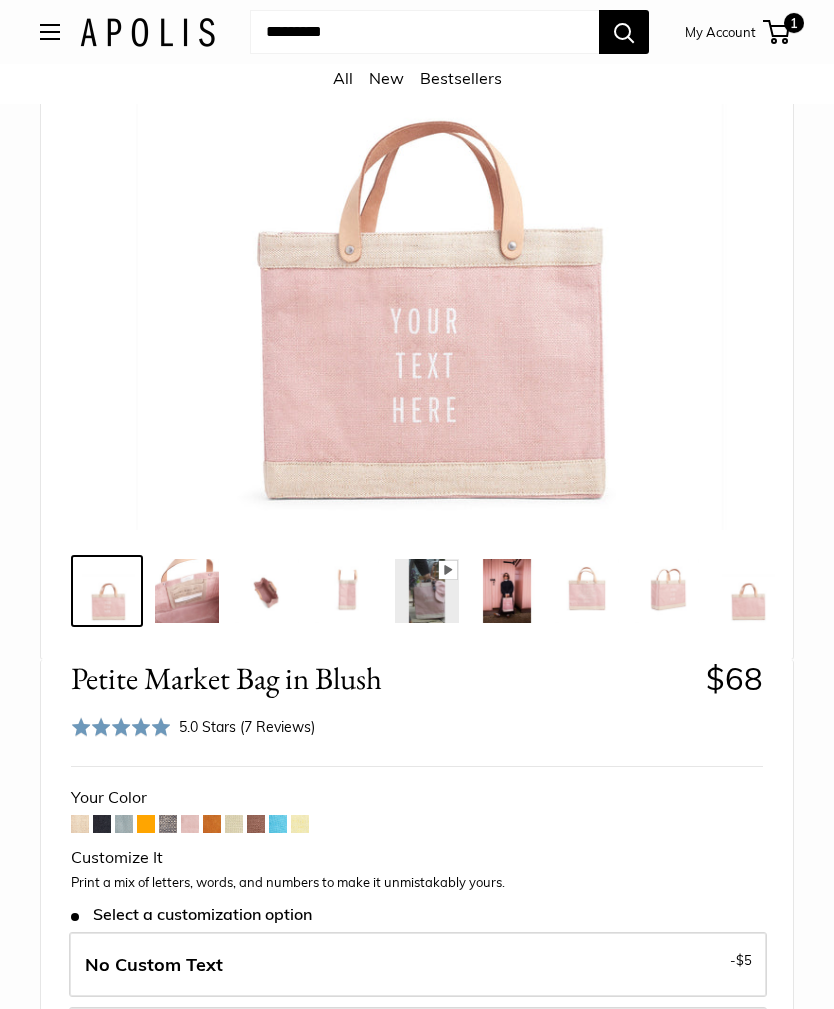 click at bounding box center (507, 592) 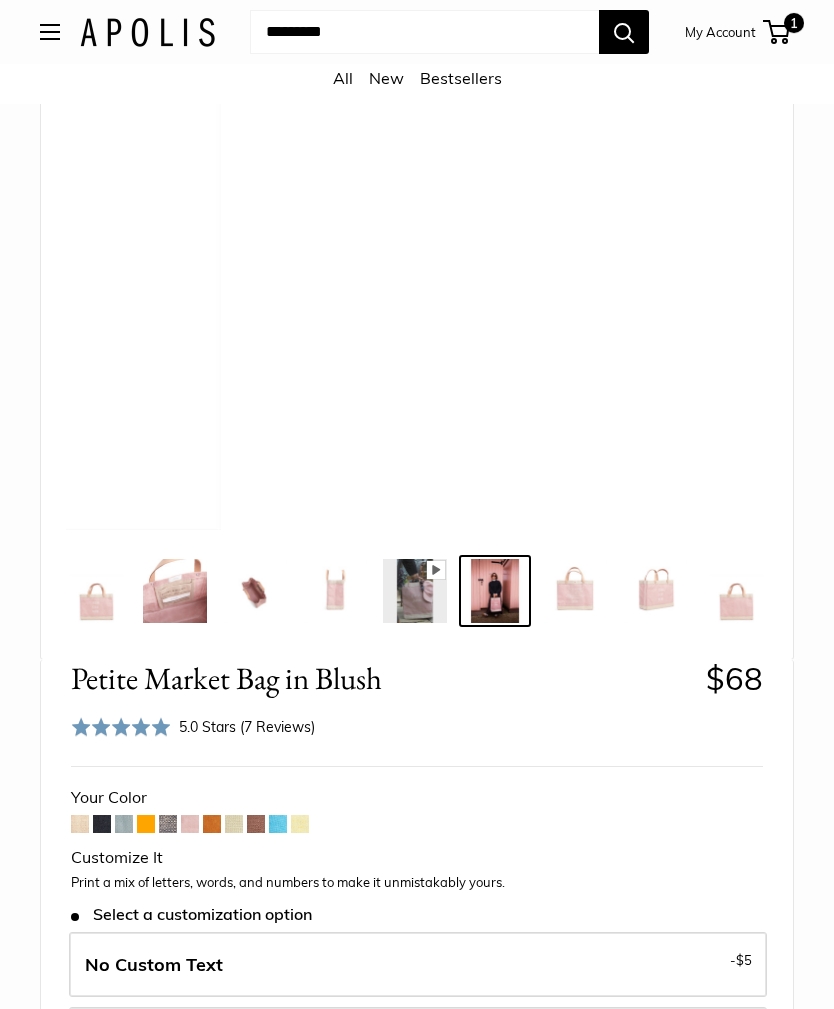 scroll, scrollTop: 0, scrollLeft: 20, axis: horizontal 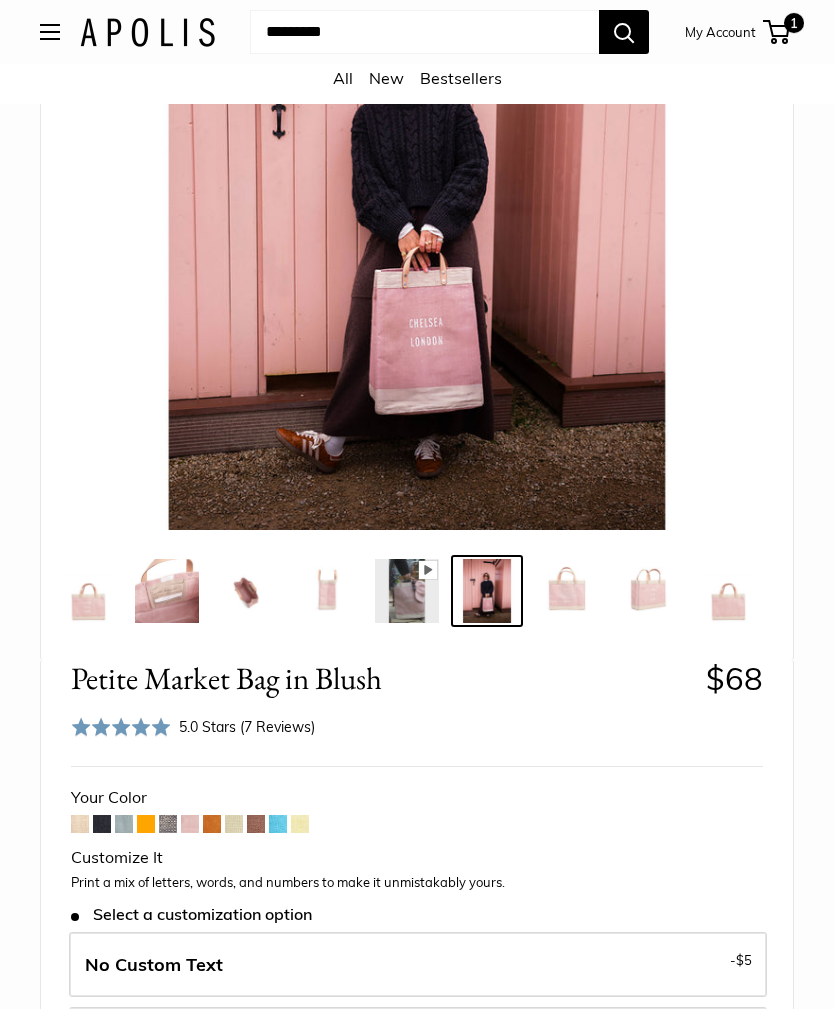 click at bounding box center (567, 591) 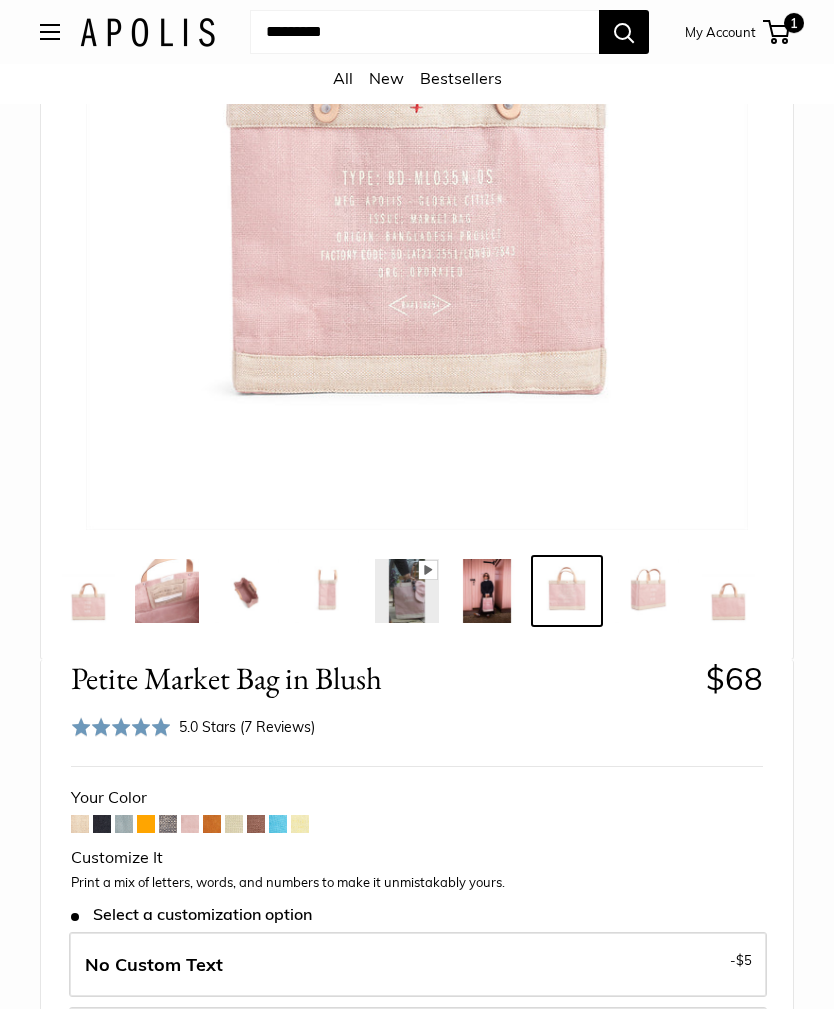 click at bounding box center [80, 824] 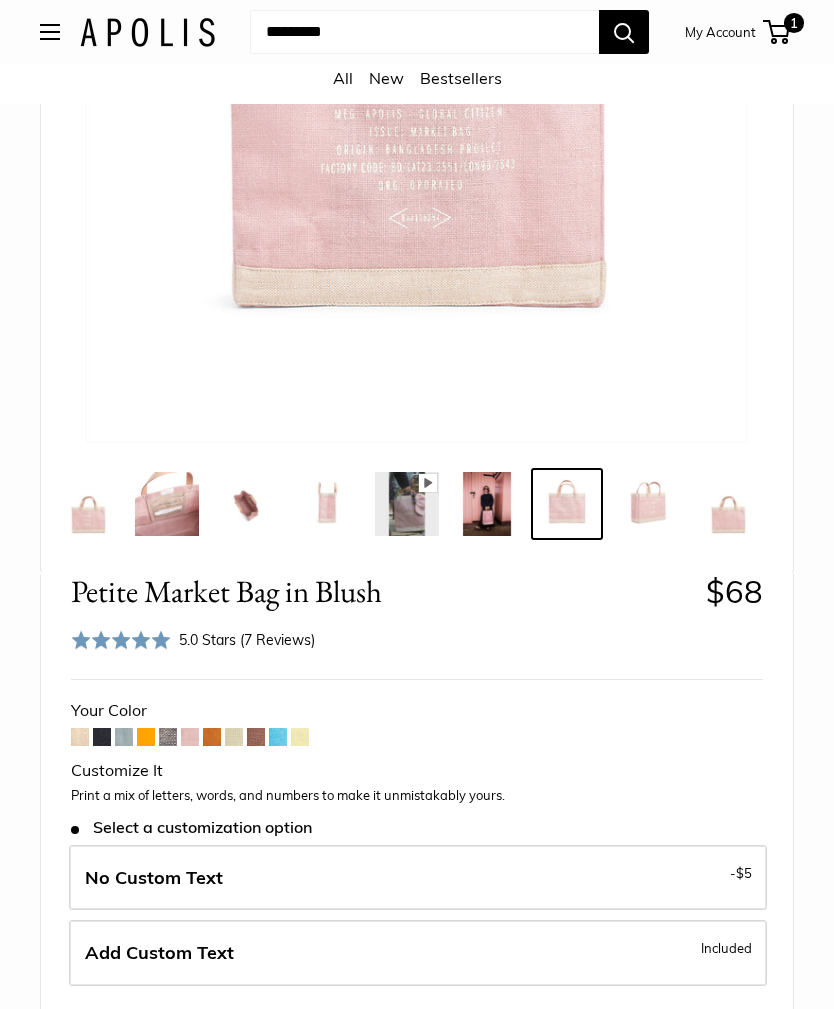 scroll, scrollTop: 361, scrollLeft: 0, axis: vertical 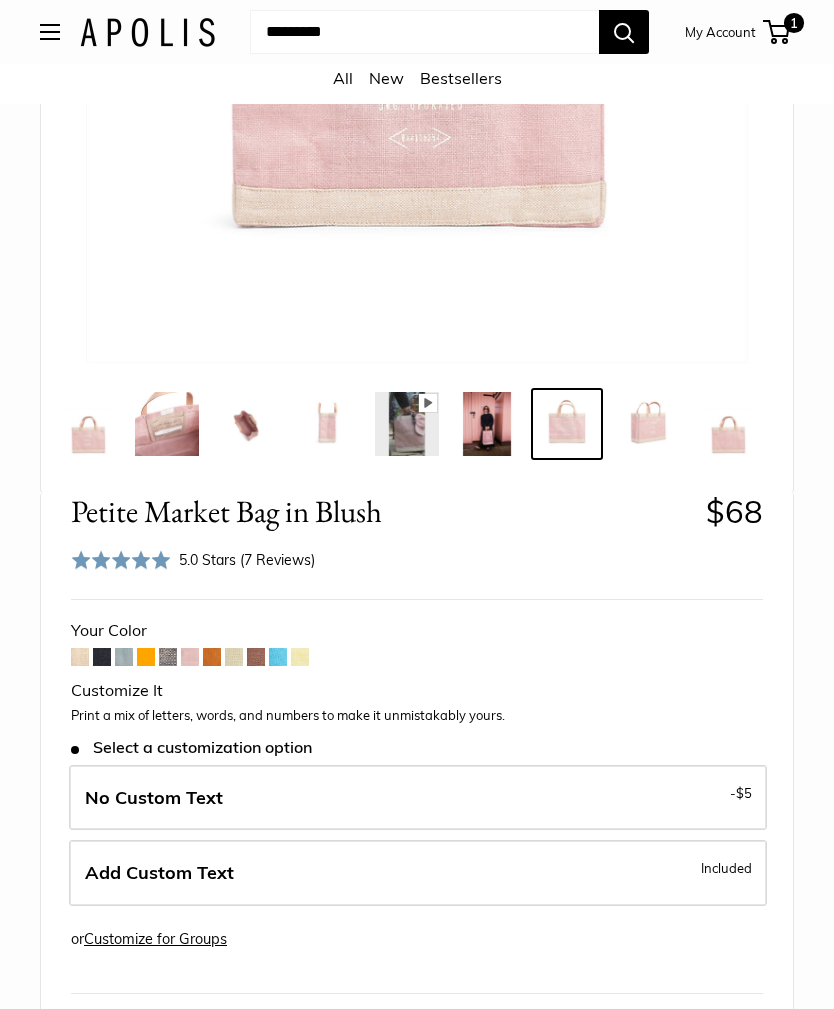 click on "Add Custom Text
Included" at bounding box center [418, 874] 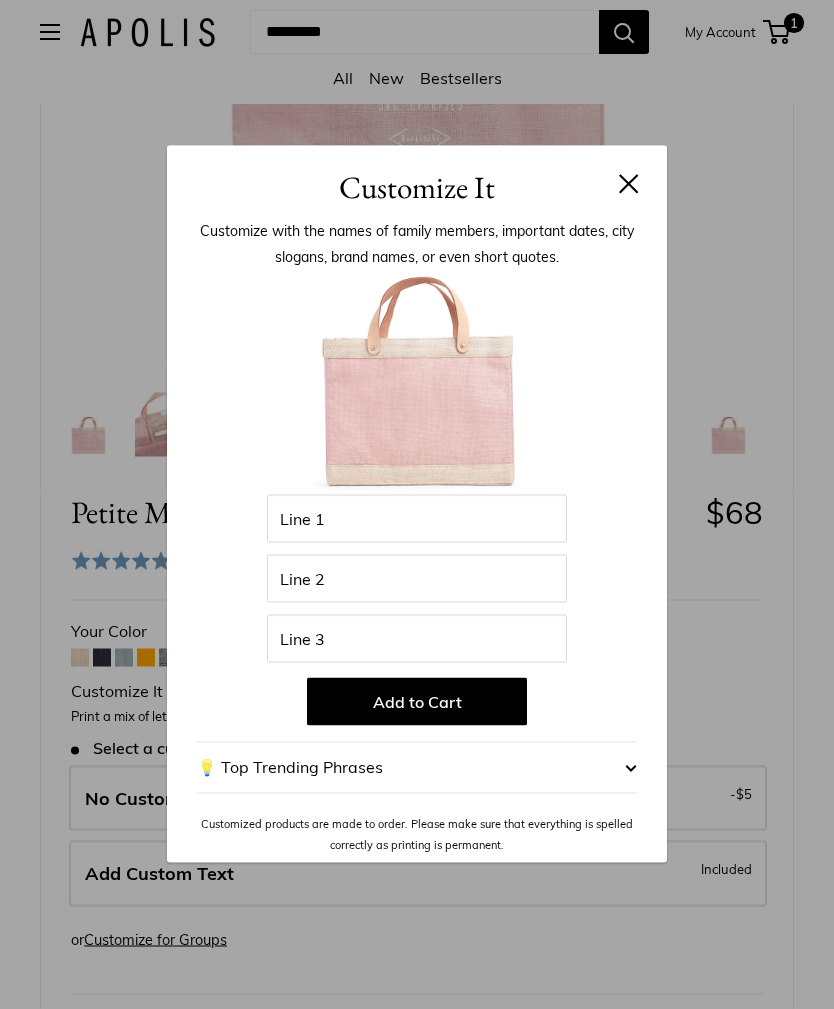 scroll, scrollTop: 473, scrollLeft: 0, axis: vertical 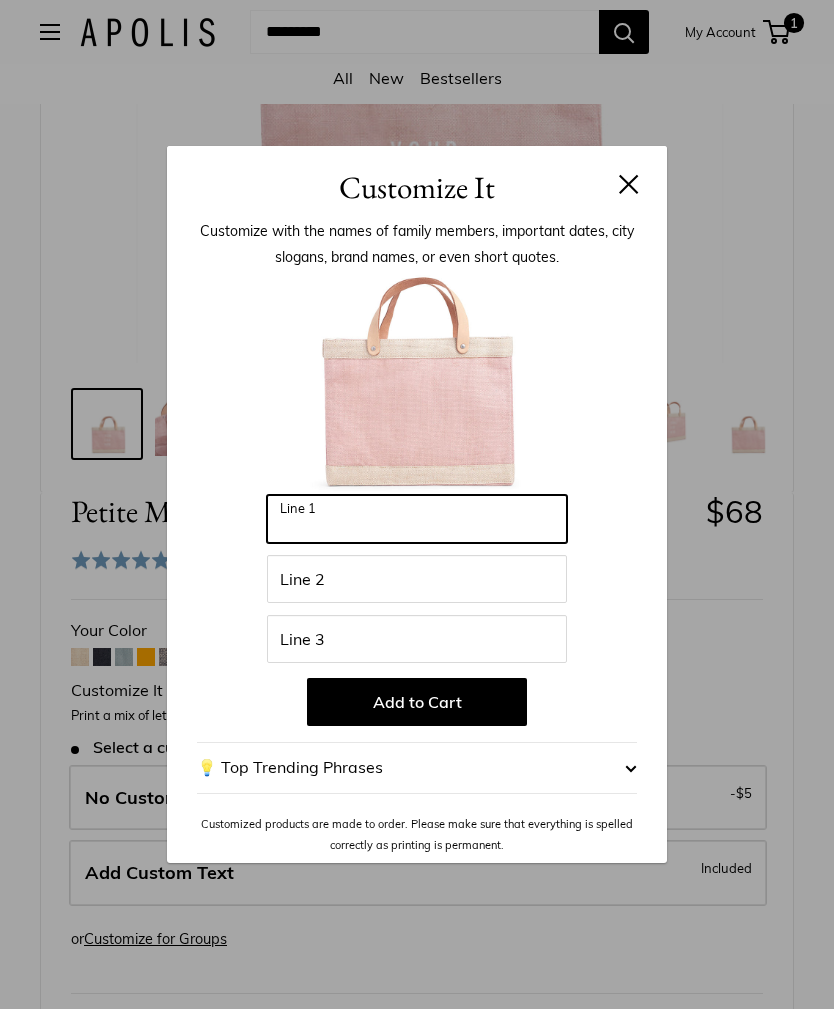 click on "Line 1" at bounding box center (417, 519) 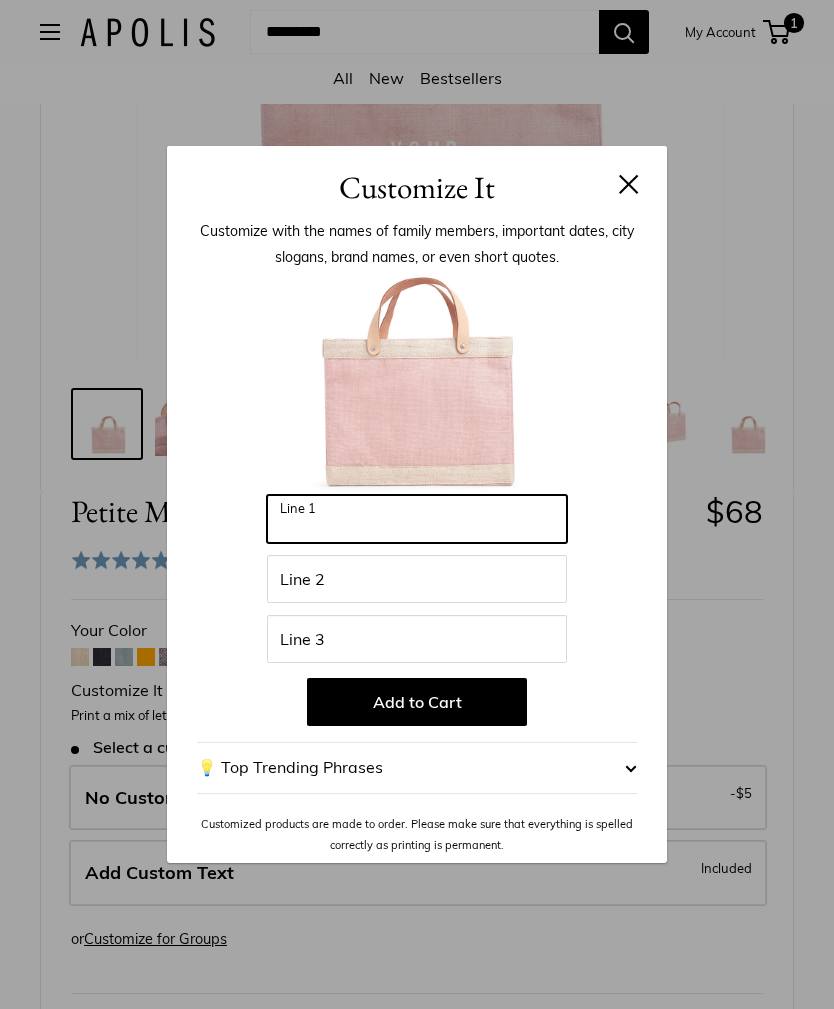scroll, scrollTop: 472, scrollLeft: 0, axis: vertical 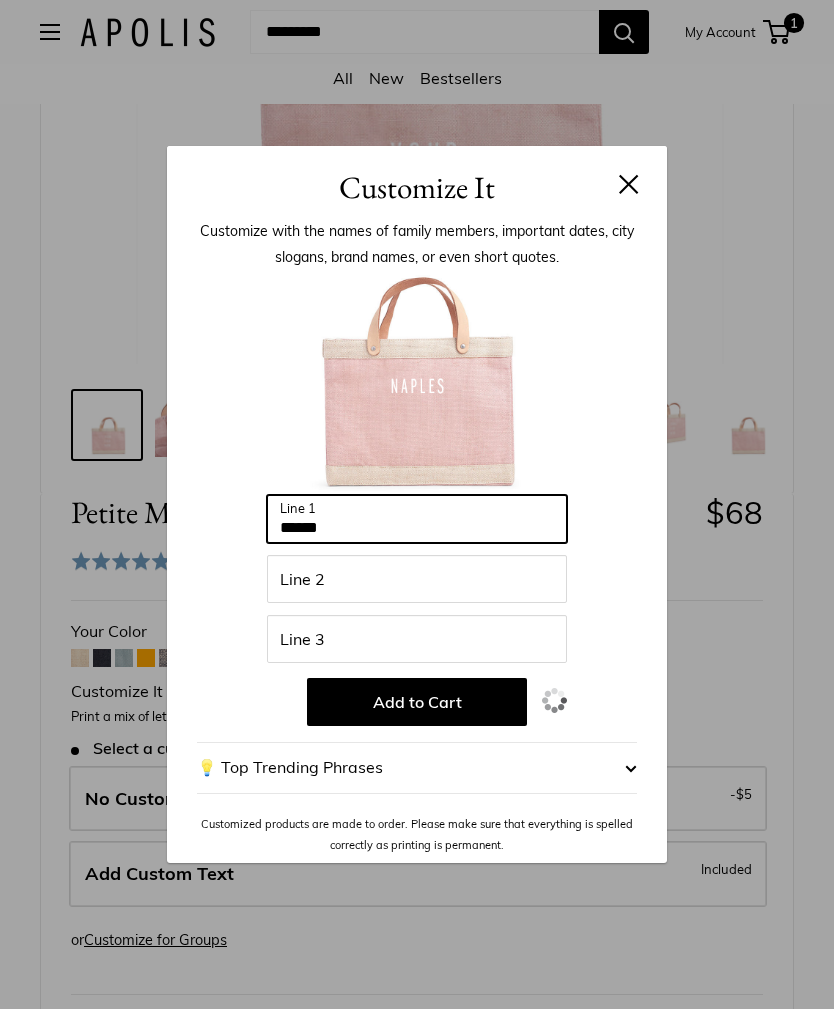 type on "******" 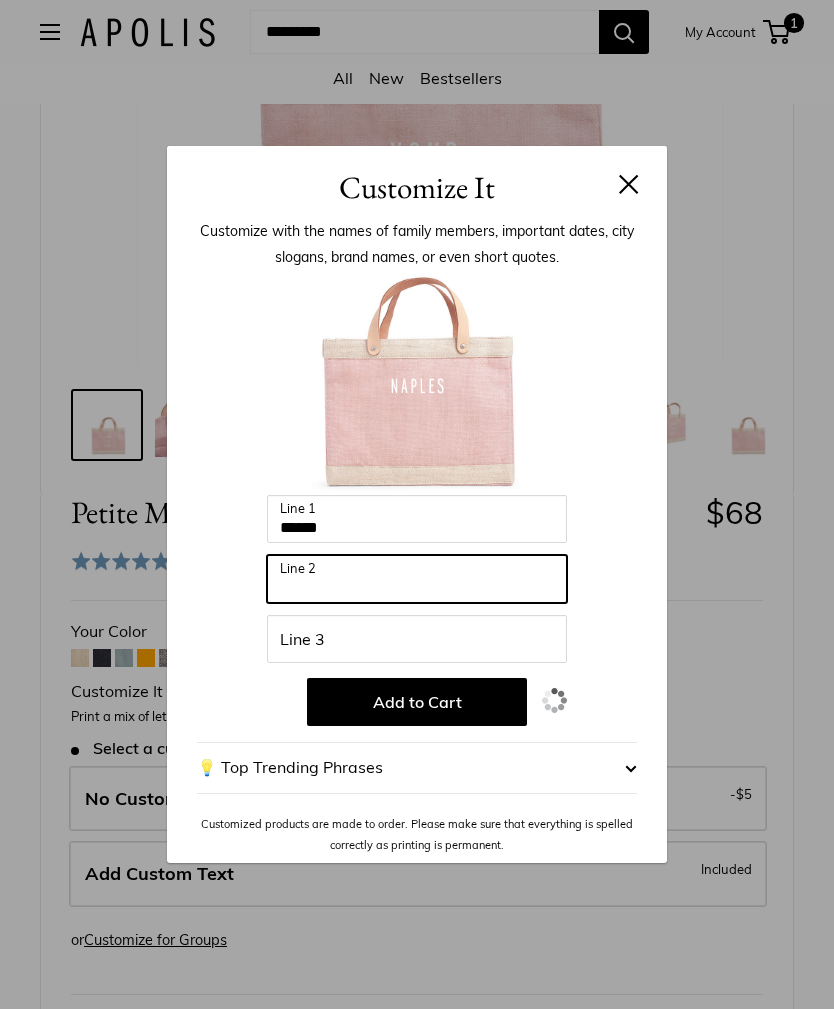 click on "Line 2" at bounding box center [417, 579] 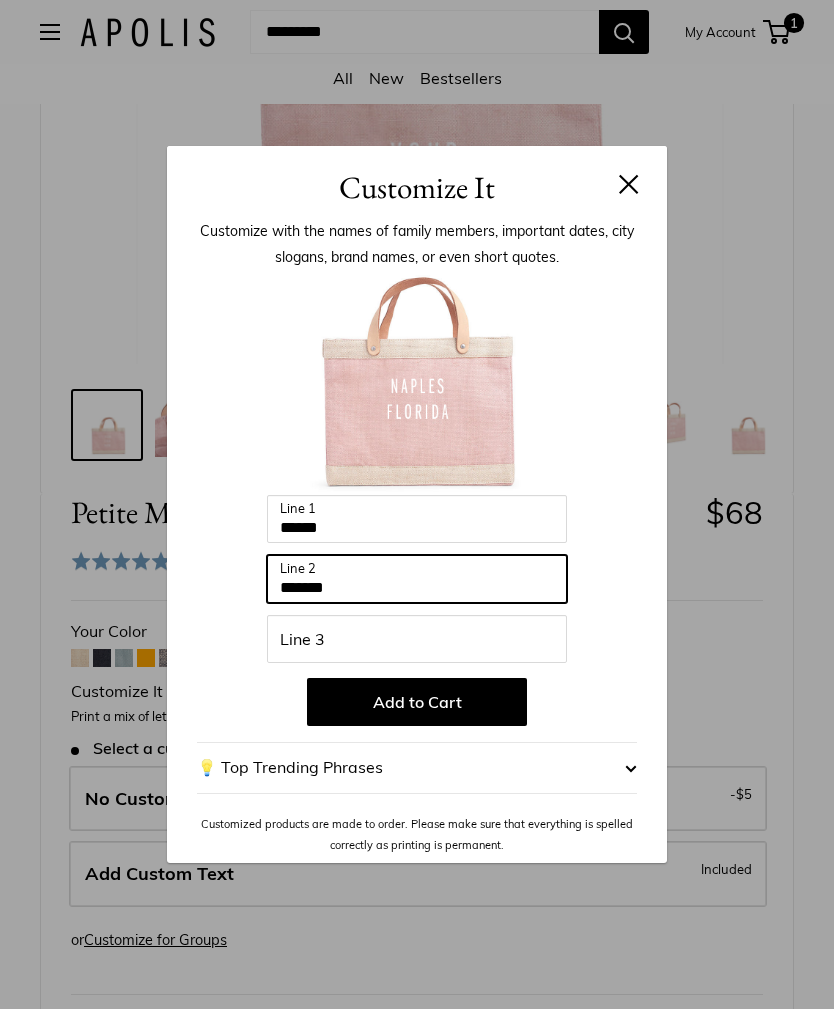 type on "*******" 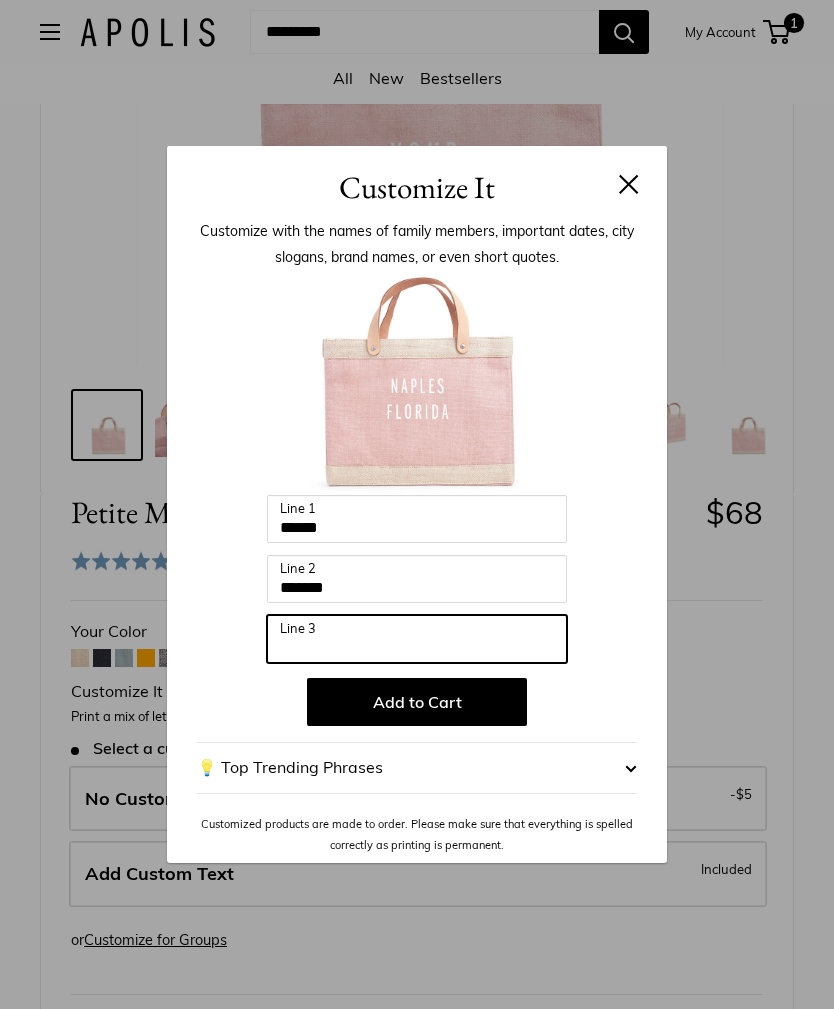 click on "Line 3" at bounding box center (417, 639) 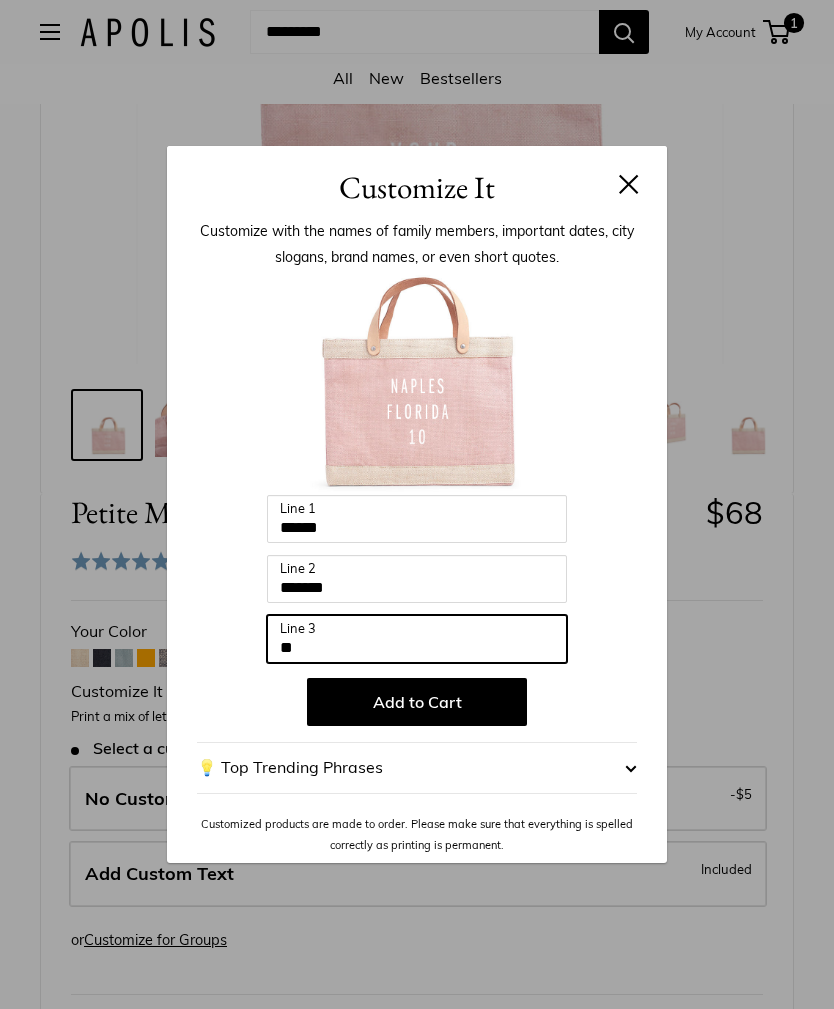 type on "*" 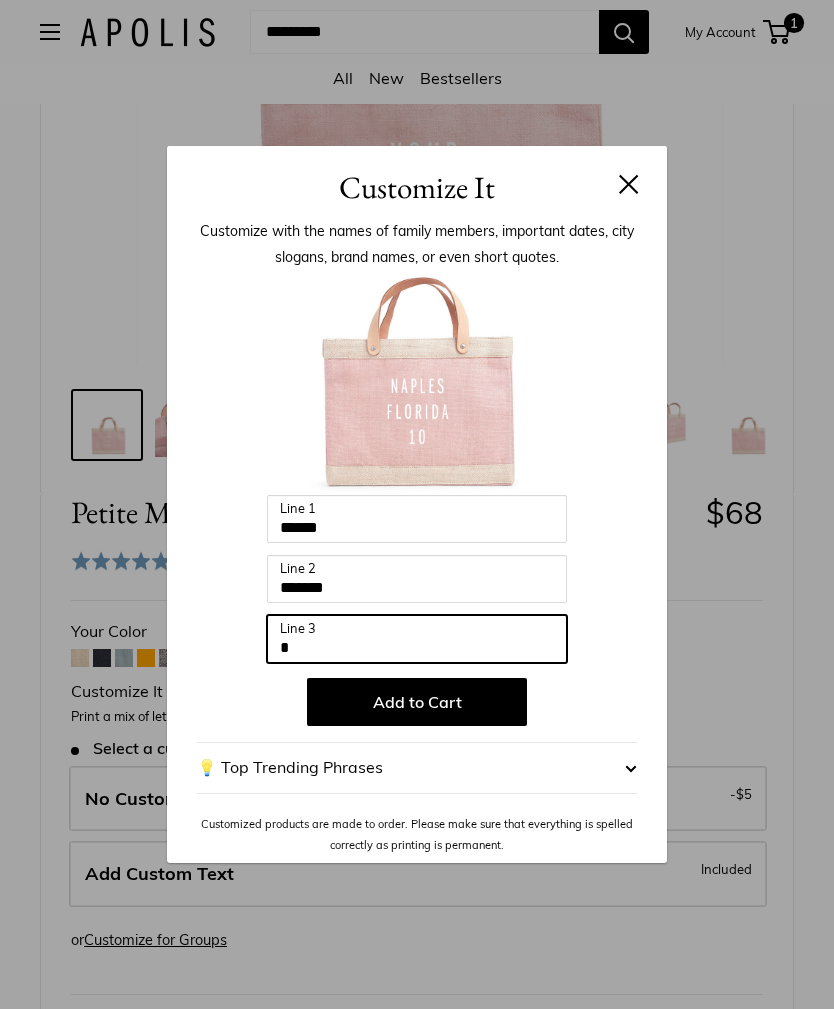 type 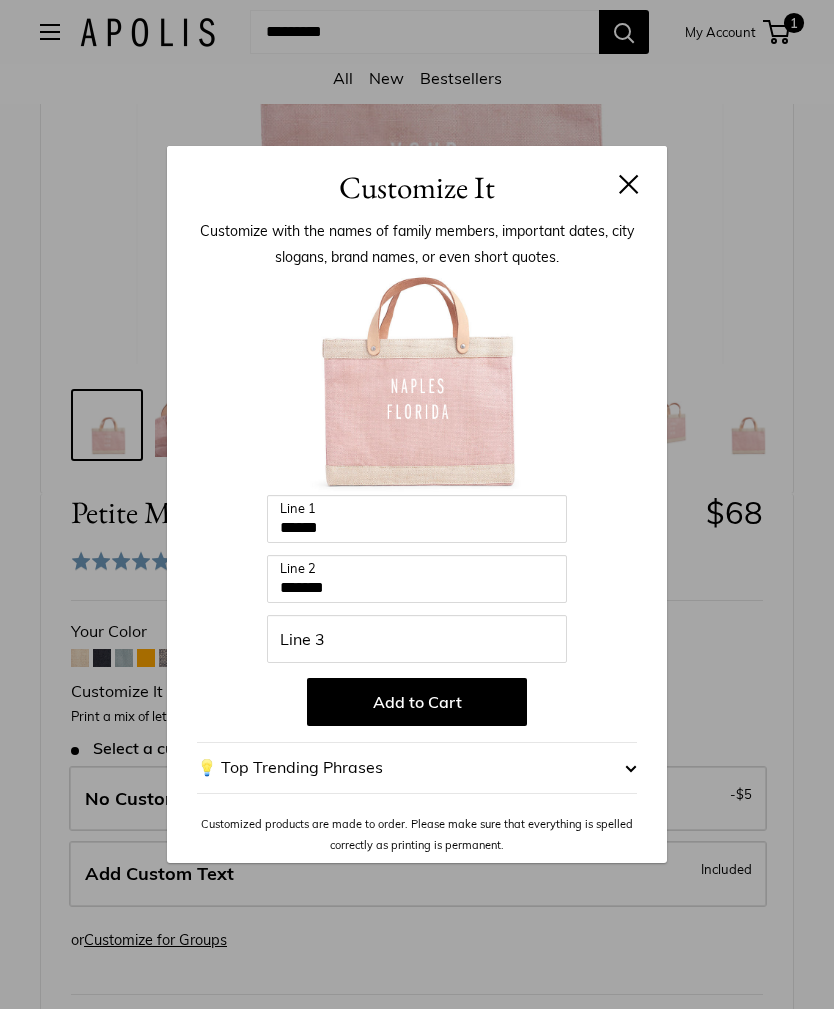 click on "Customize It" at bounding box center (417, 187) 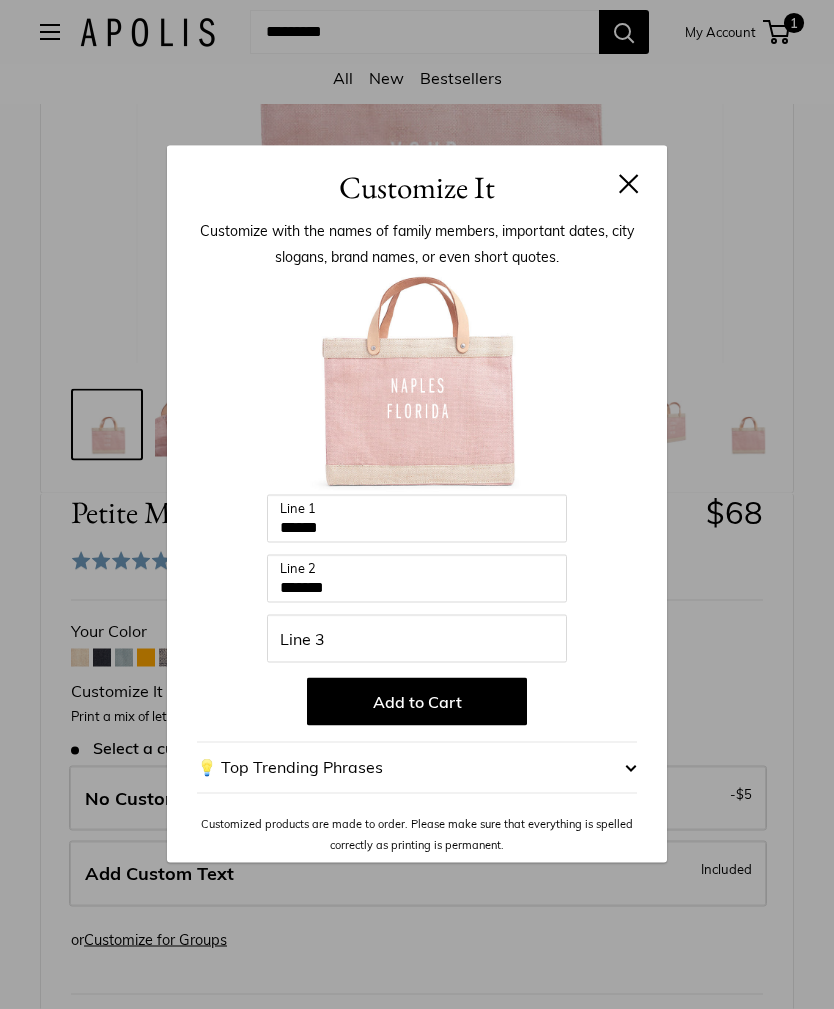 scroll, scrollTop: 473, scrollLeft: 0, axis: vertical 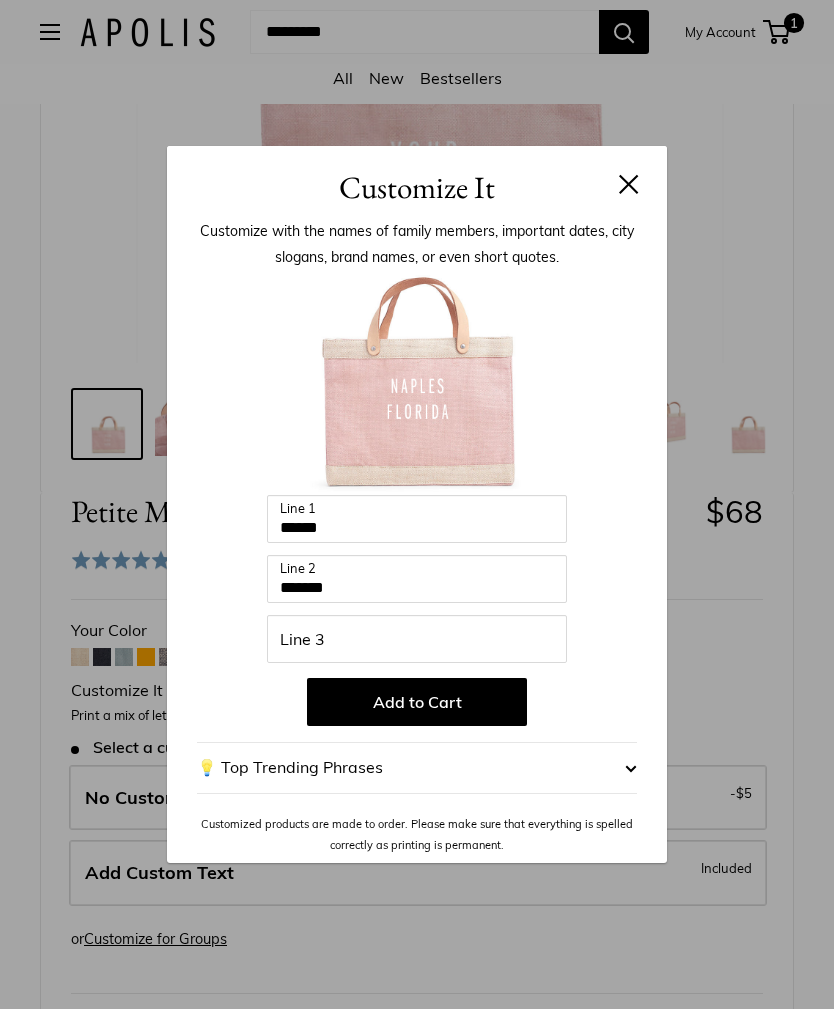 click at bounding box center (629, 184) 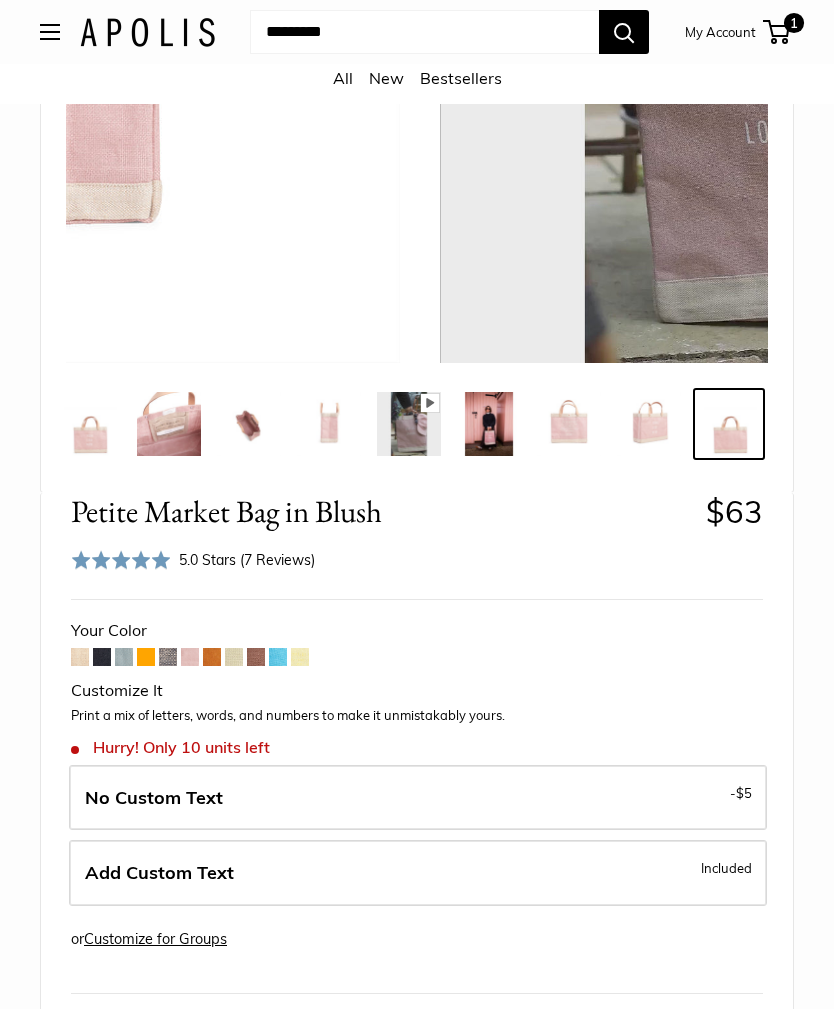 scroll, scrollTop: 0, scrollLeft: 20, axis: horizontal 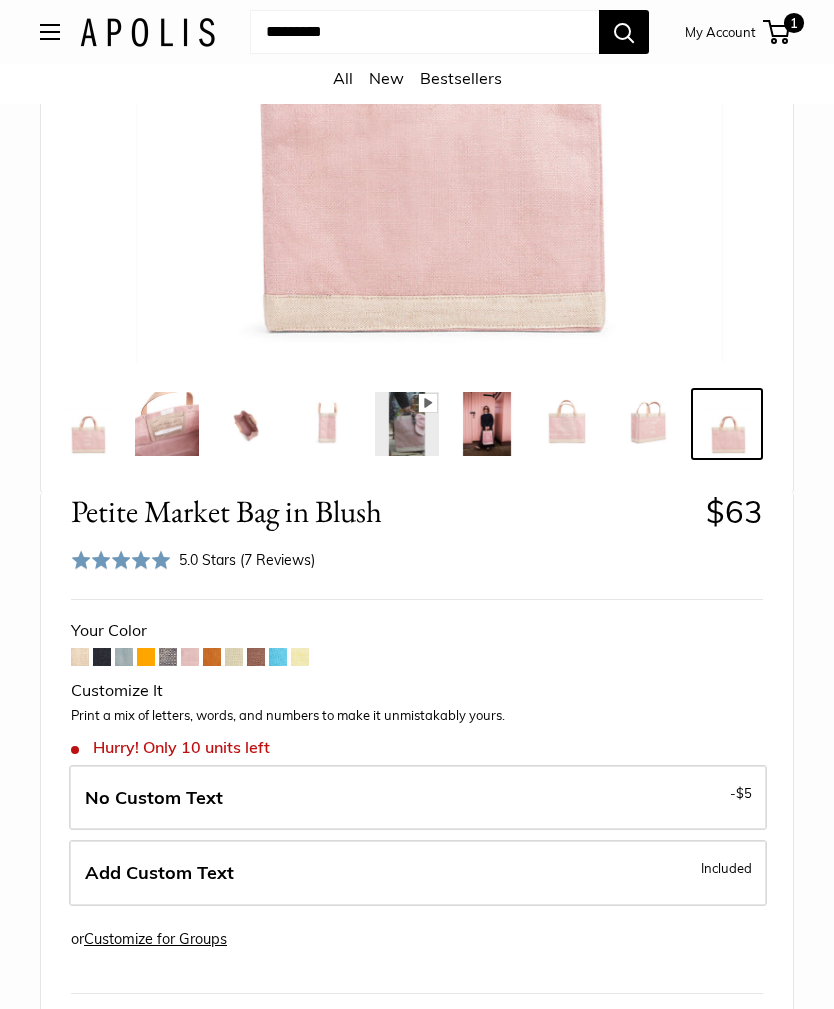 click on "Your Color
Customize It
-" at bounding box center (417, 896) 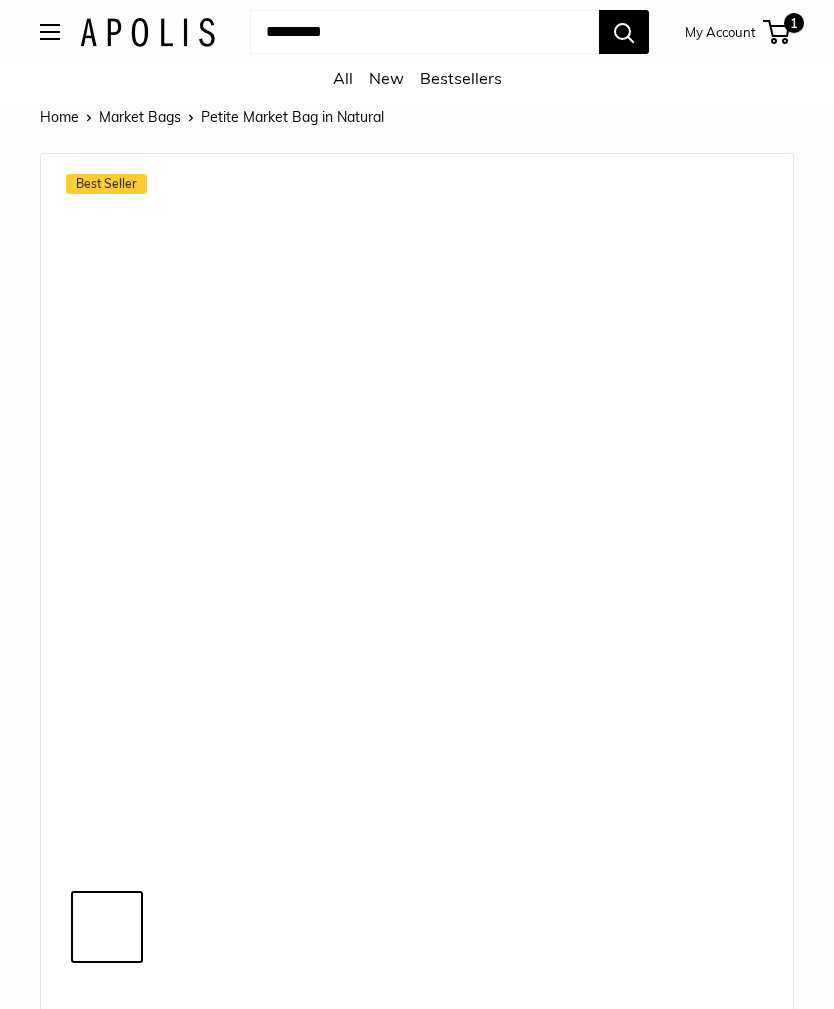 scroll, scrollTop: 0, scrollLeft: 0, axis: both 